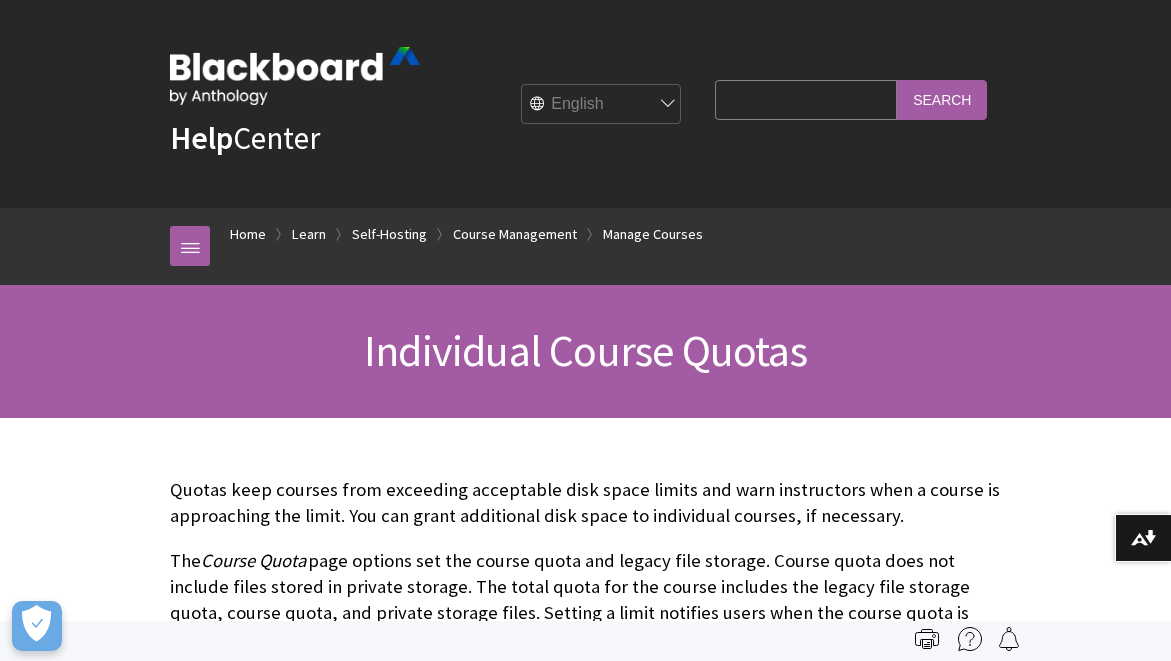 scroll, scrollTop: 0, scrollLeft: 0, axis: both 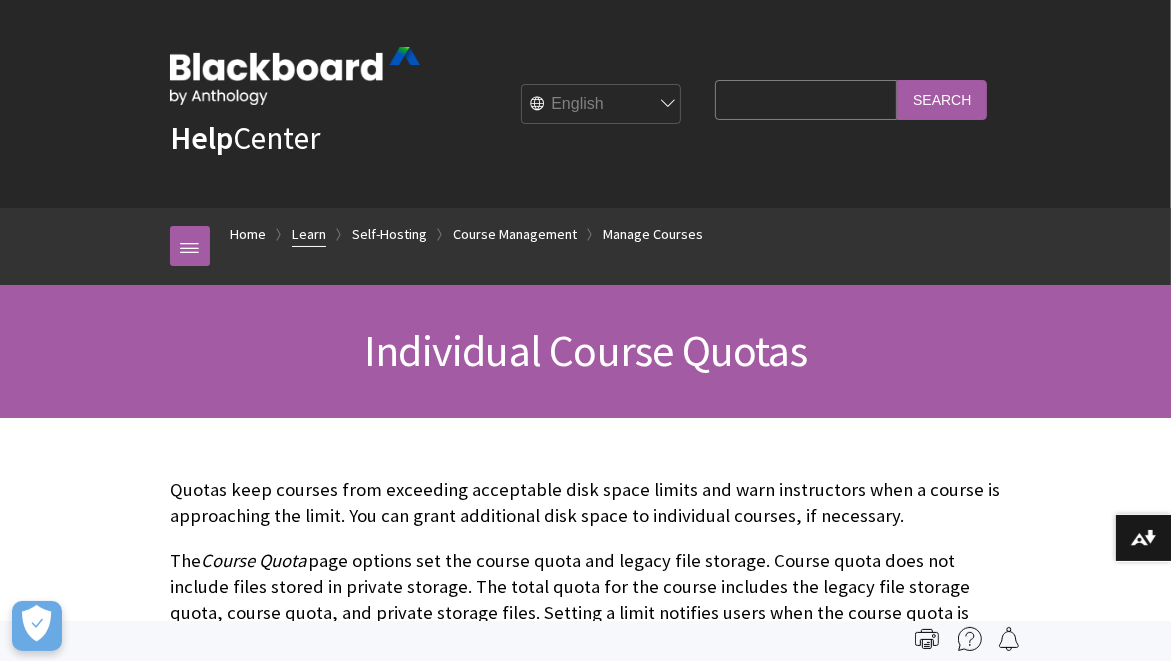 click on "Learn" at bounding box center (309, 234) 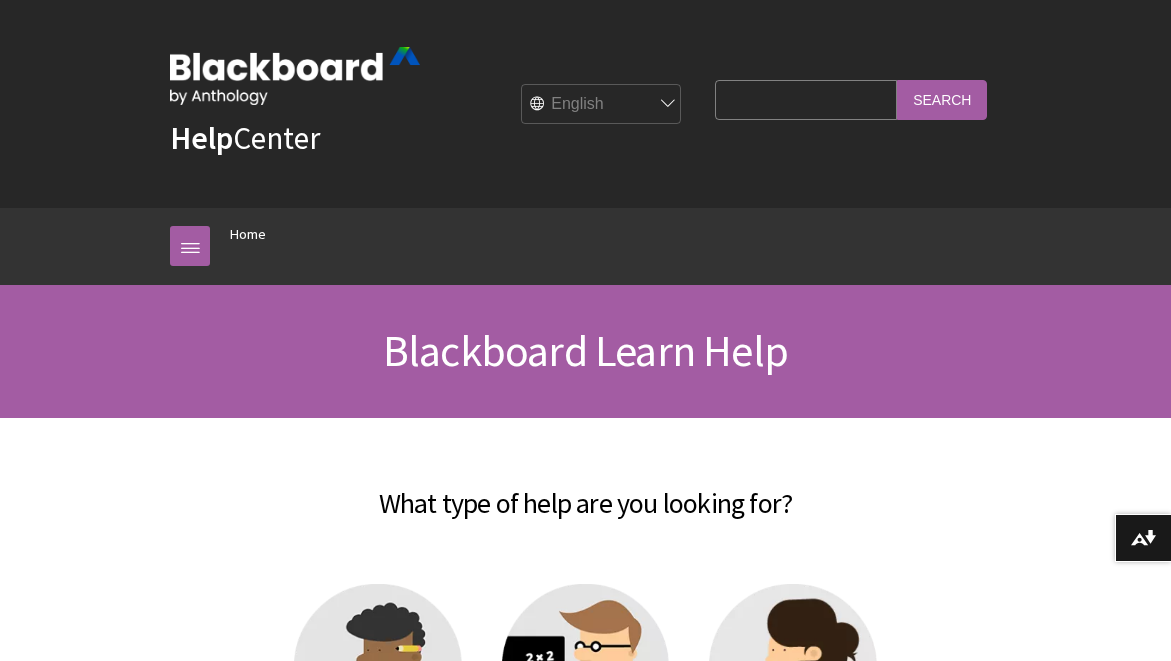 scroll, scrollTop: 0, scrollLeft: 0, axis: both 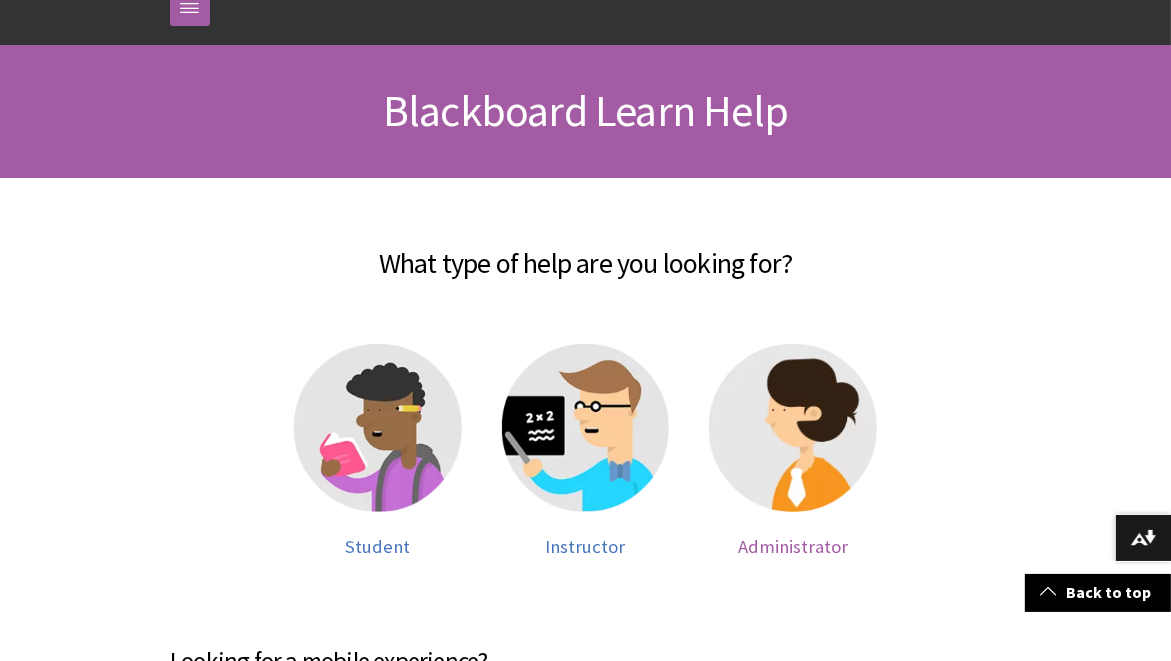 click at bounding box center (793, 428) 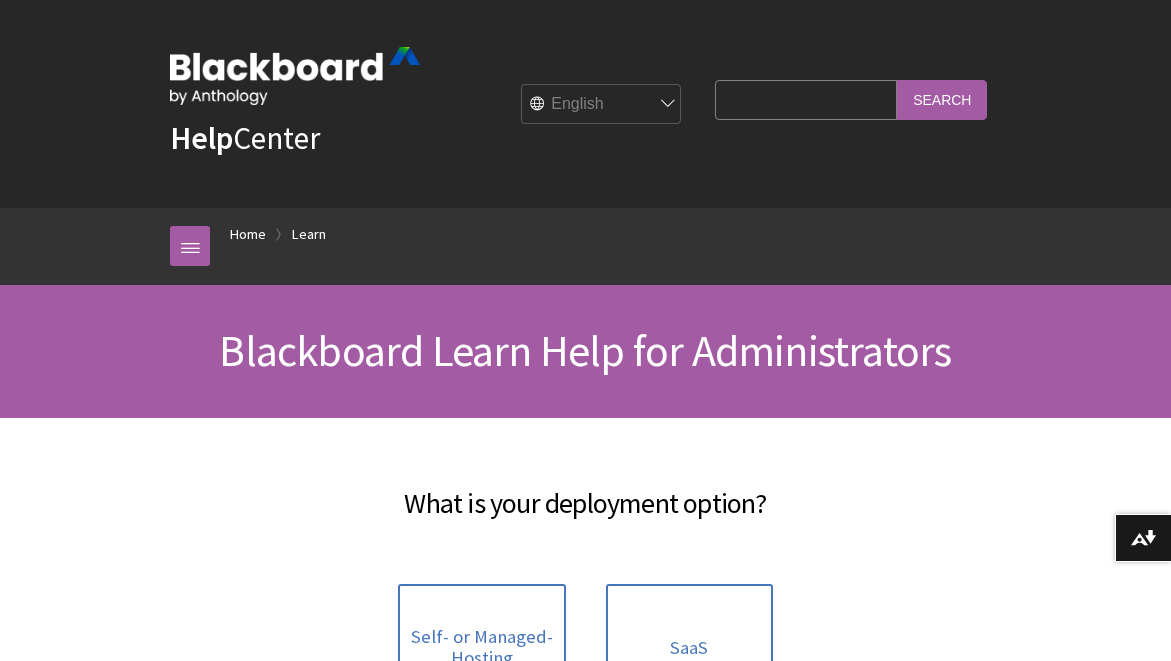 scroll, scrollTop: 0, scrollLeft: 0, axis: both 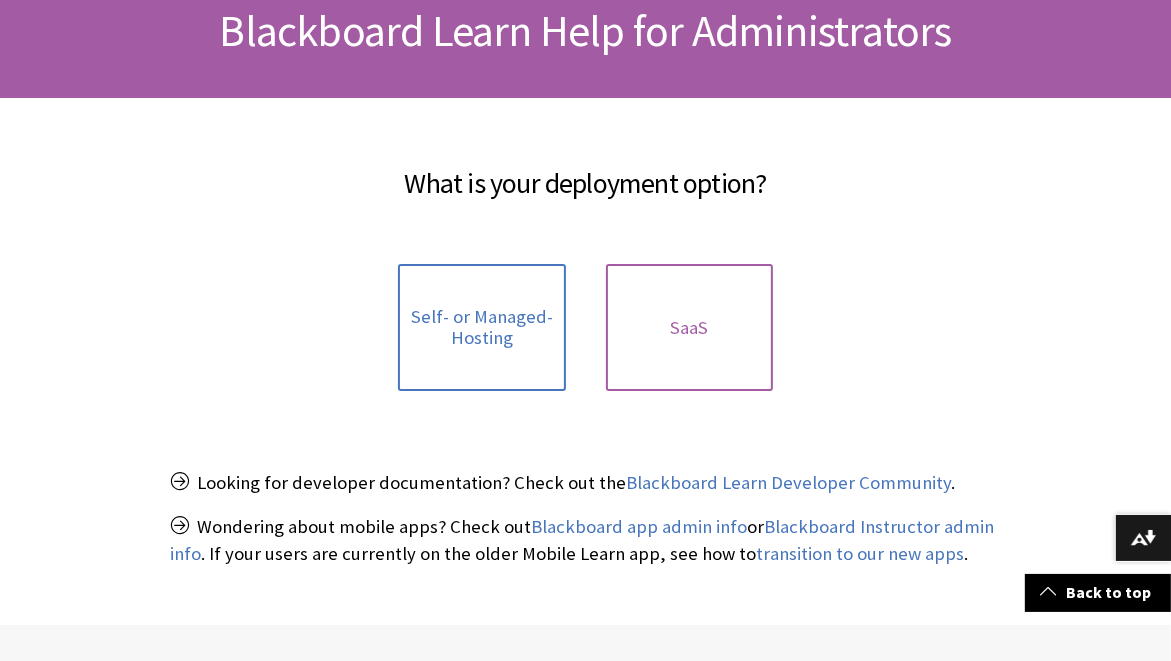 click on "SaaS" at bounding box center (690, 327) 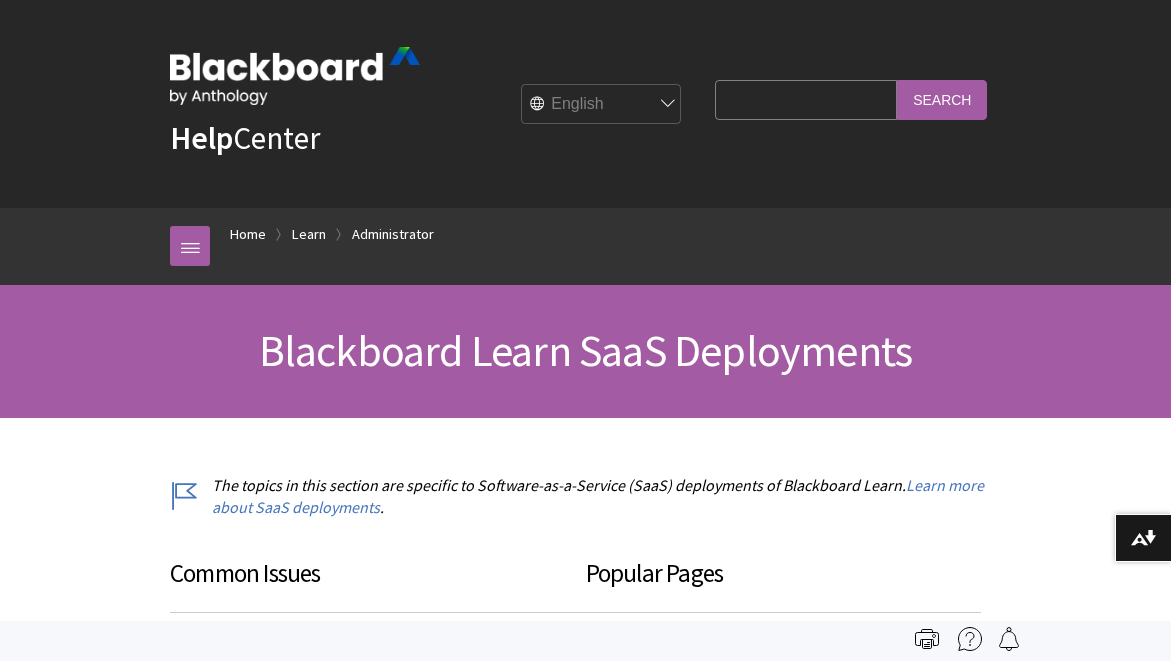 scroll, scrollTop: 0, scrollLeft: 0, axis: both 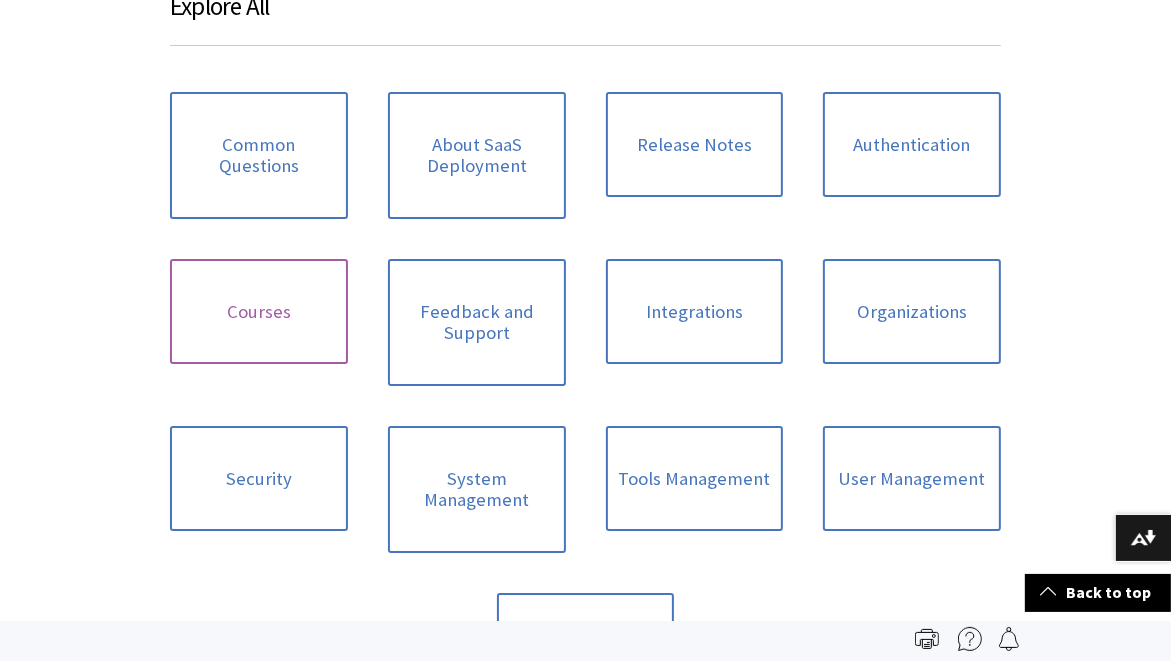 click on "Courses" at bounding box center (259, 312) 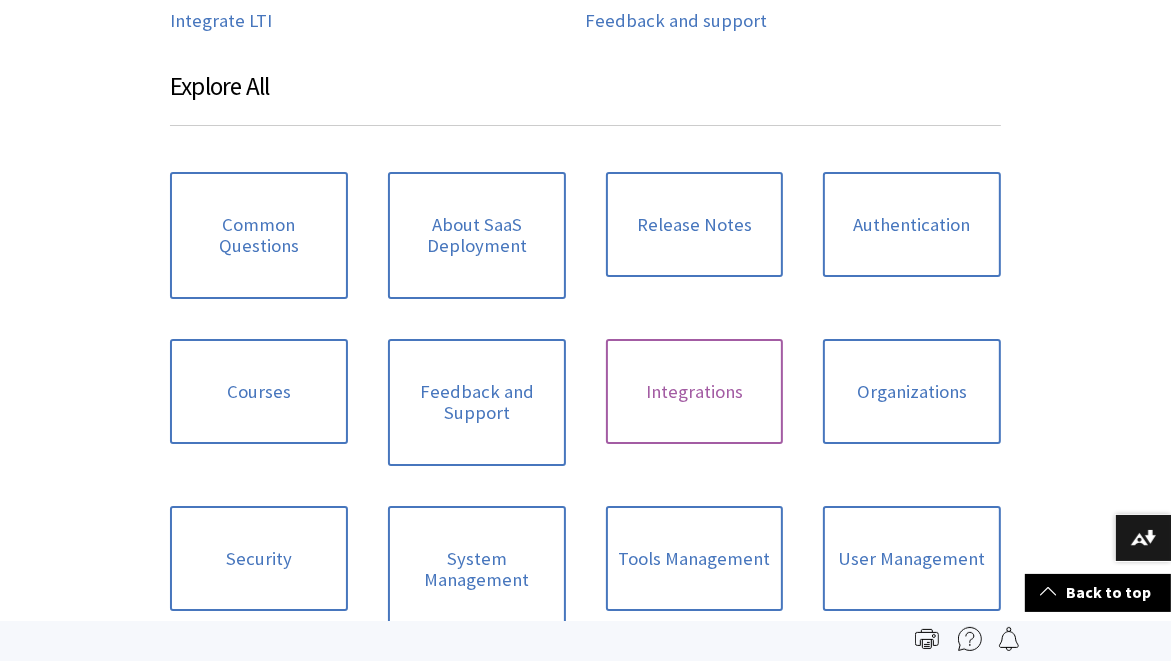 scroll, scrollTop: 960, scrollLeft: 0, axis: vertical 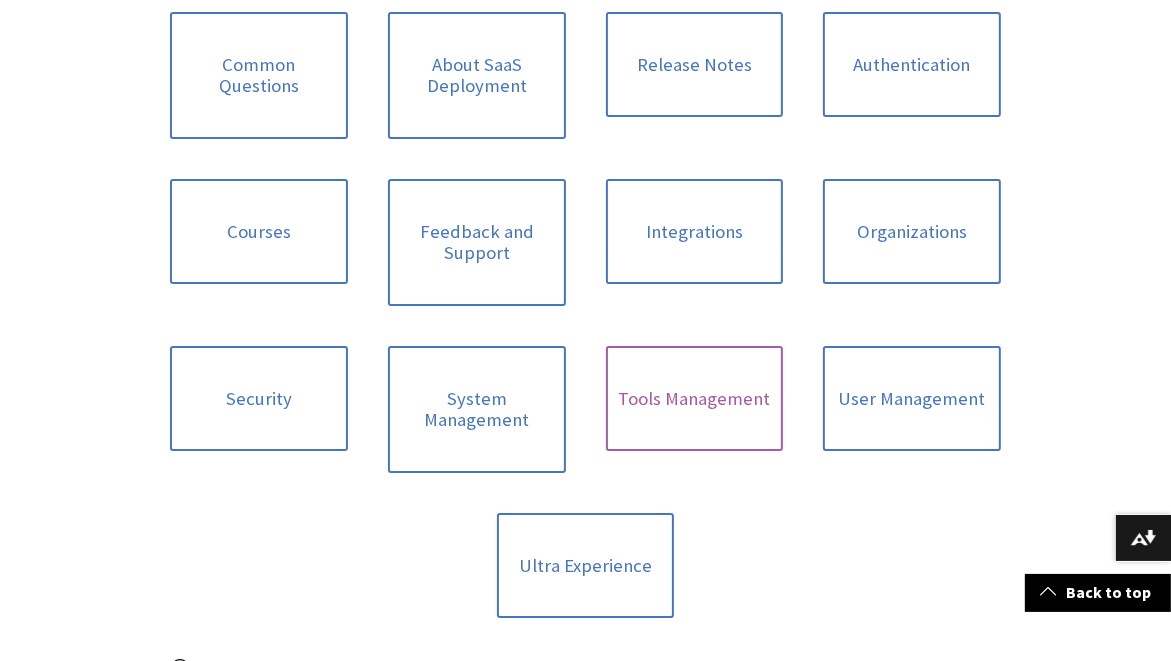 click on "Tools Management" at bounding box center [695, 399] 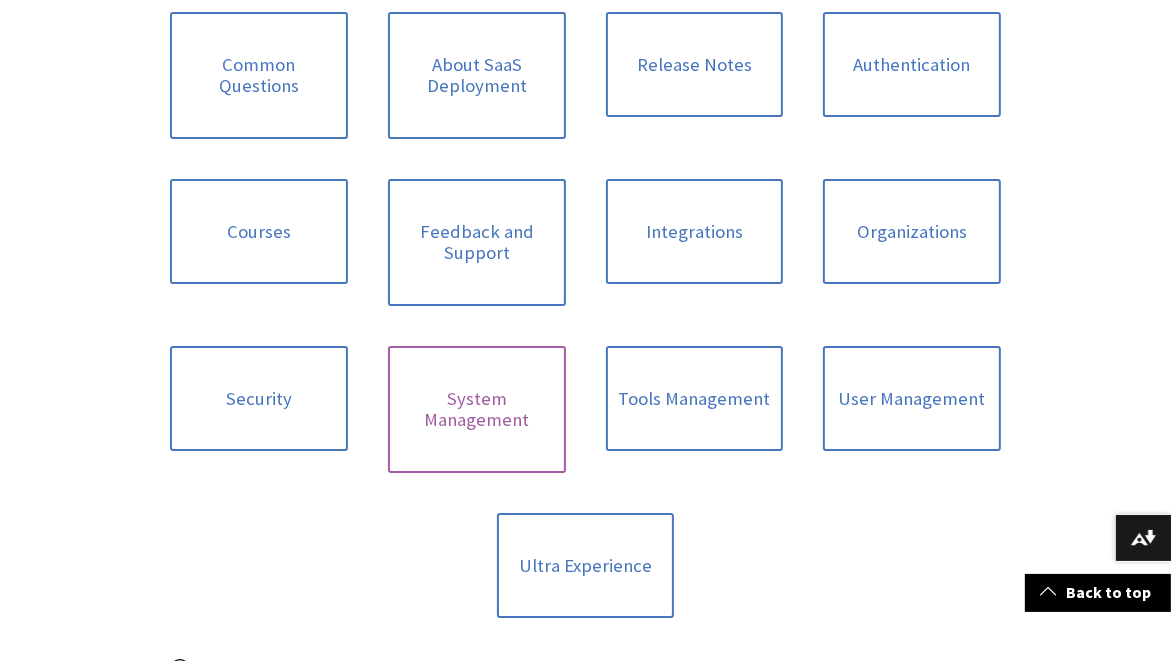 click on "System Management" at bounding box center (477, 409) 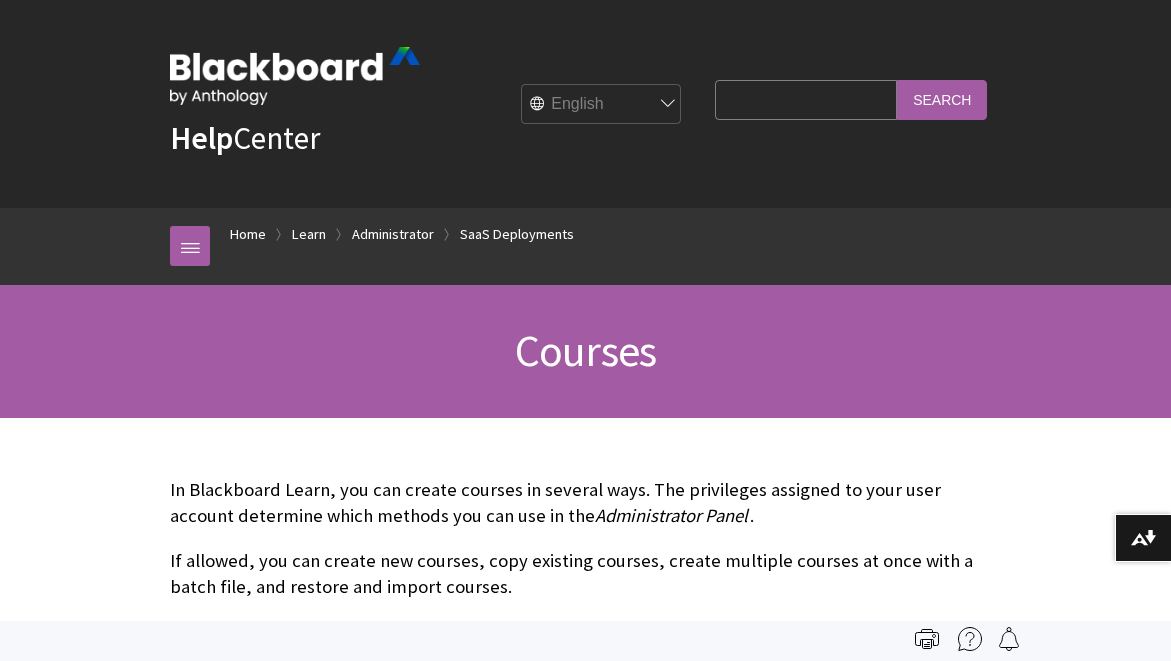 scroll, scrollTop: 0, scrollLeft: 0, axis: both 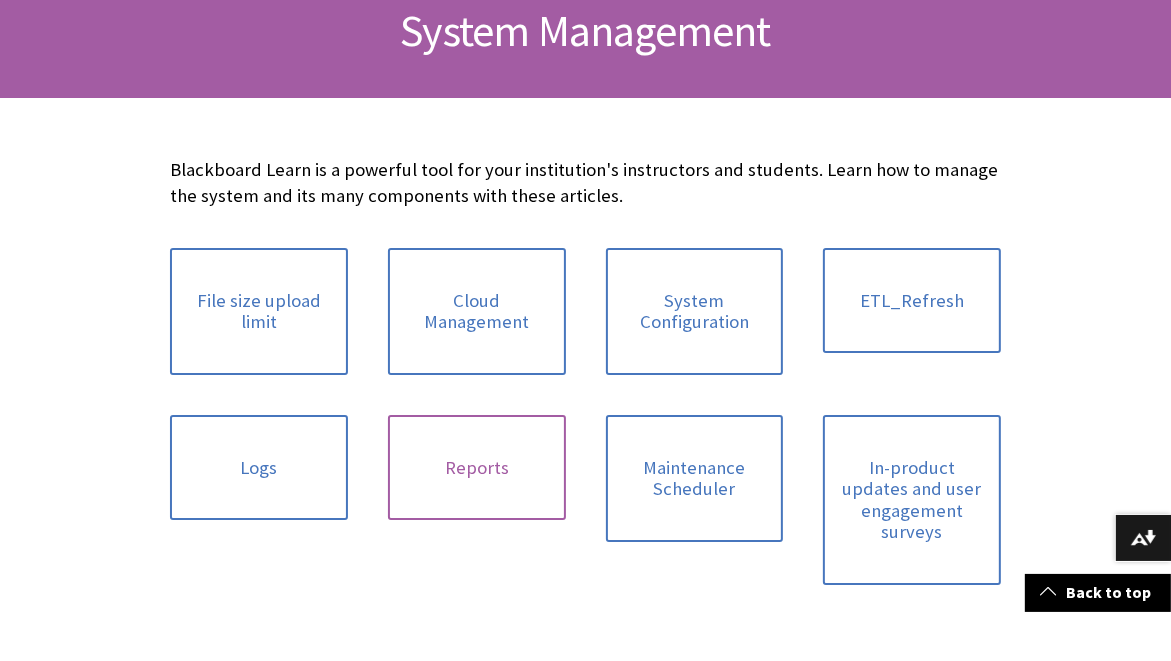 click on "Reports" at bounding box center (477, 468) 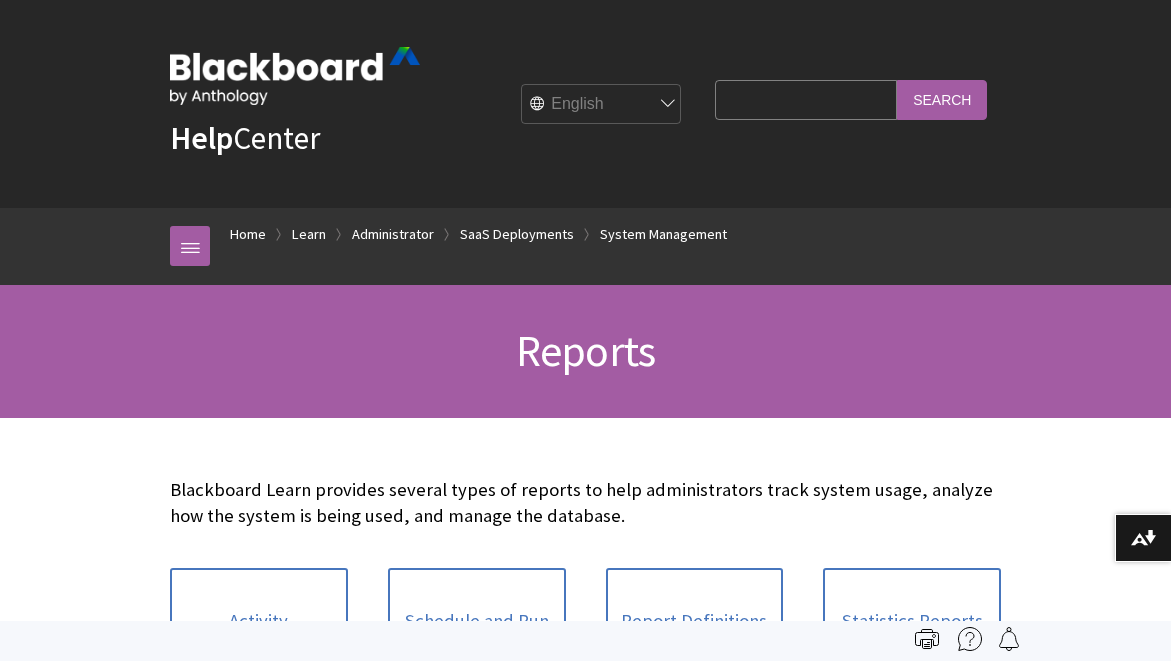 scroll, scrollTop: 0, scrollLeft: 0, axis: both 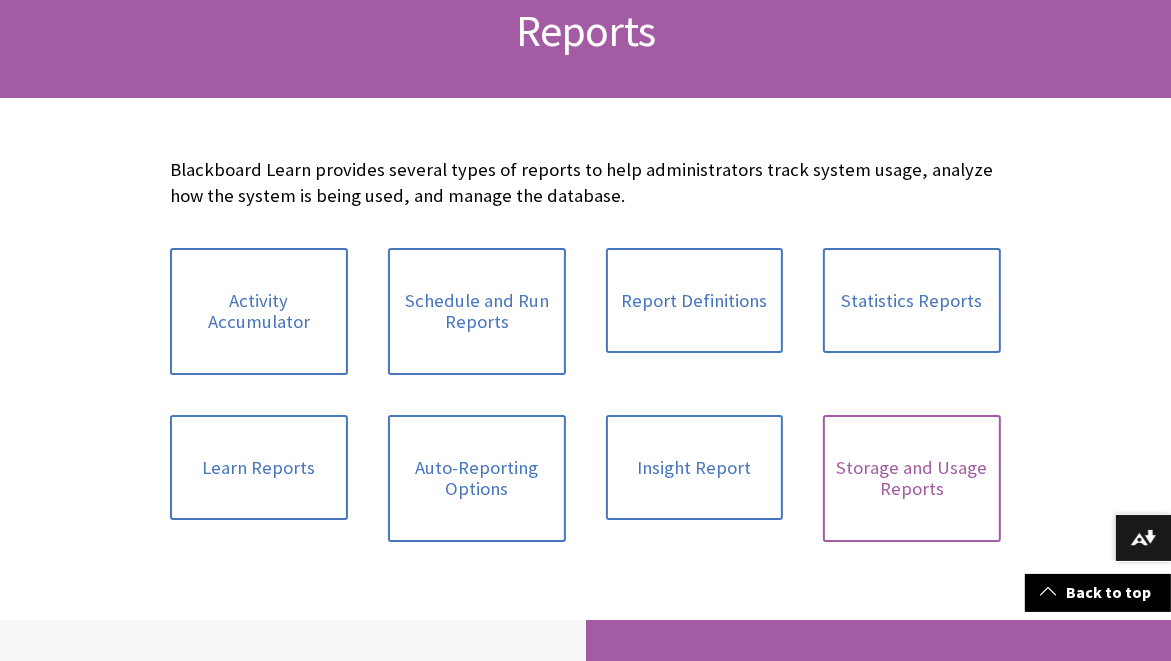 click on "Storage and Usage Reports" at bounding box center (912, 478) 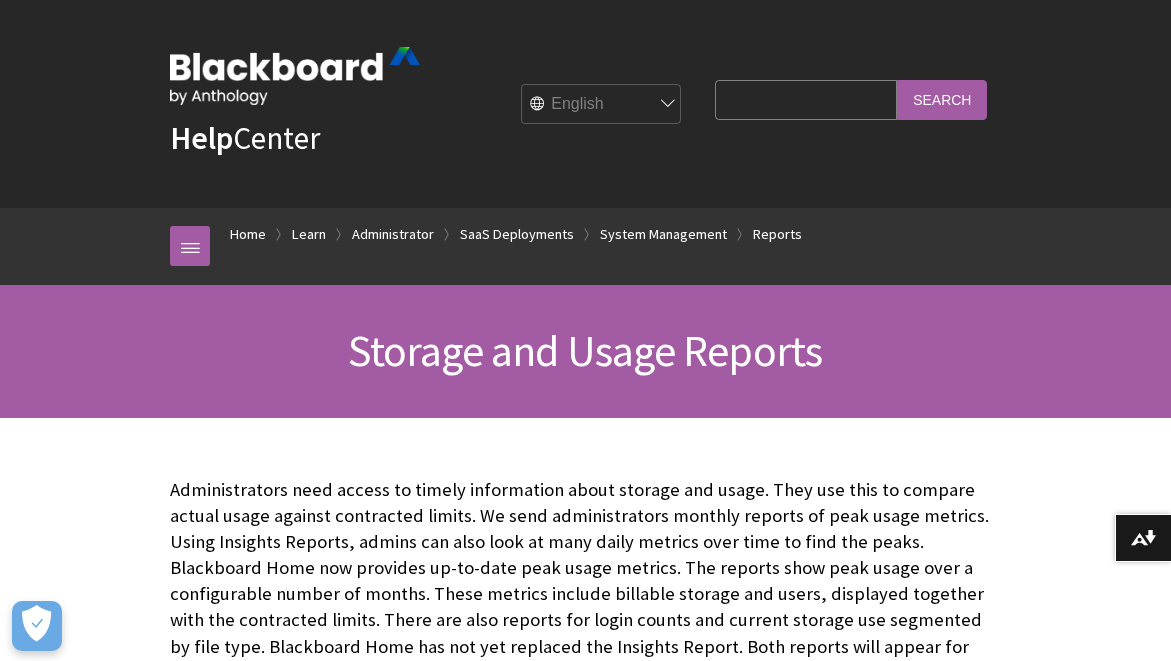 scroll, scrollTop: 560, scrollLeft: 0, axis: vertical 